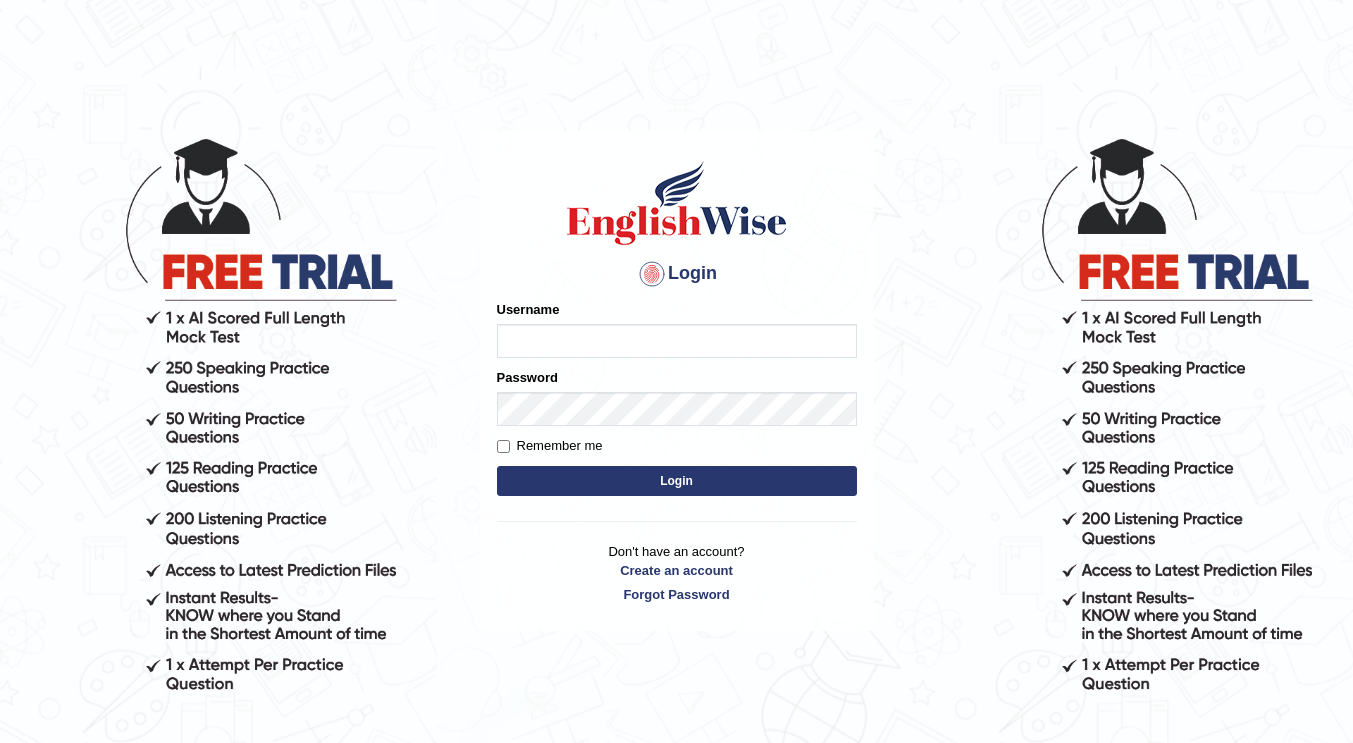 scroll, scrollTop: 0, scrollLeft: 0, axis: both 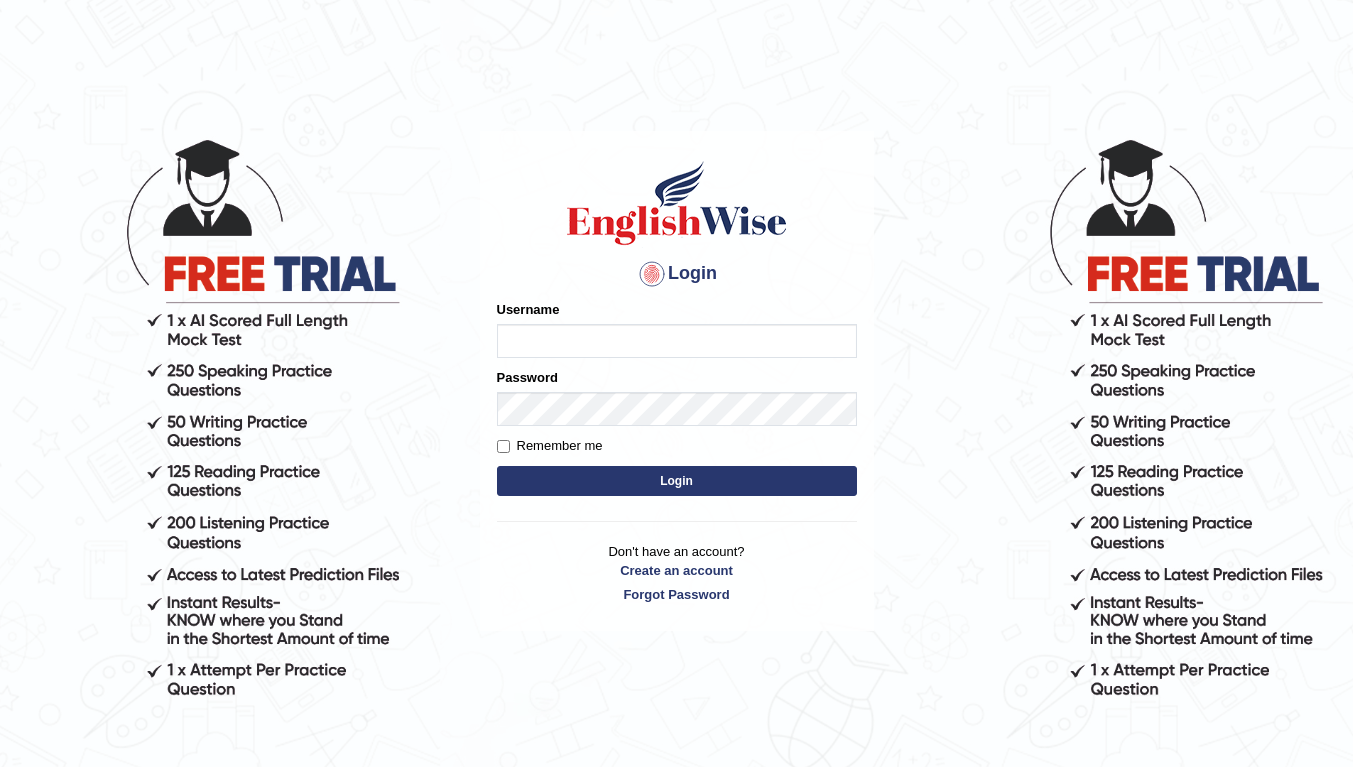 click on "Username" at bounding box center [677, 341] 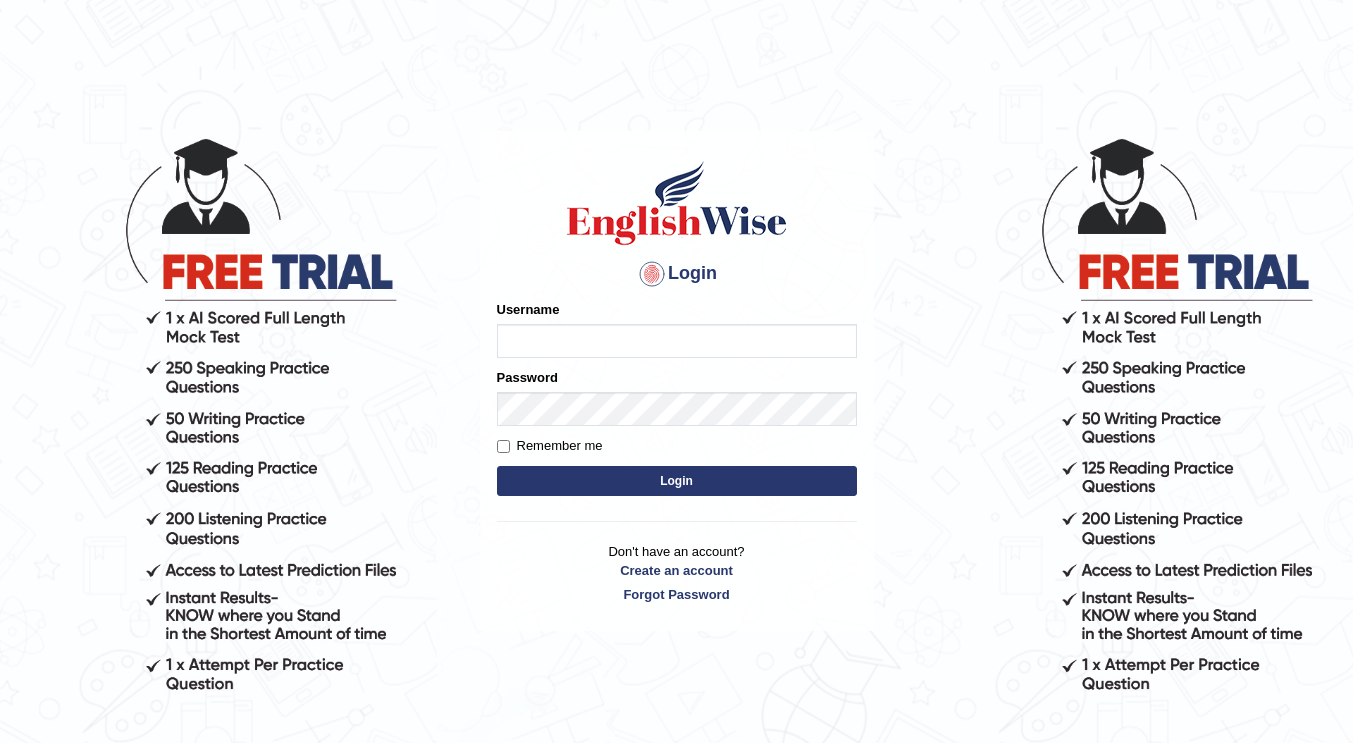 click on "Username" at bounding box center [677, 341] 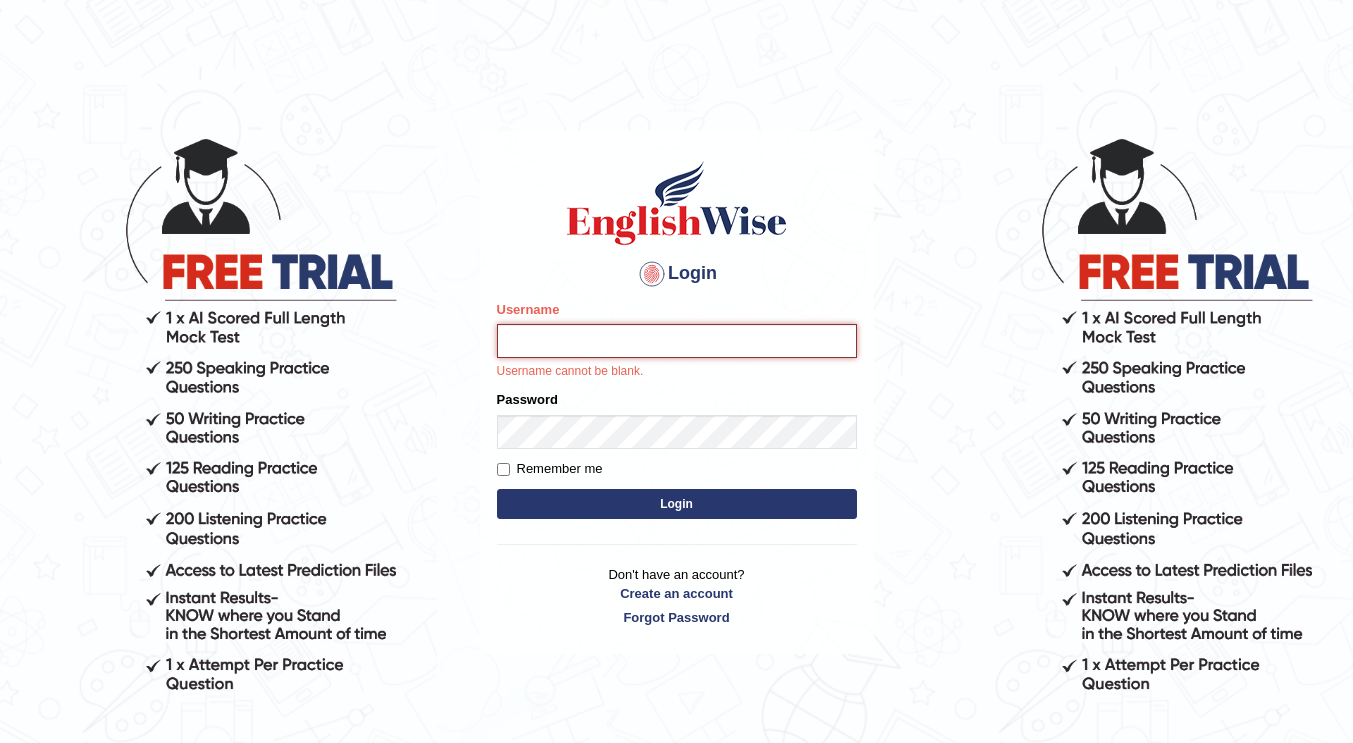 click on "Username" at bounding box center (677, 341) 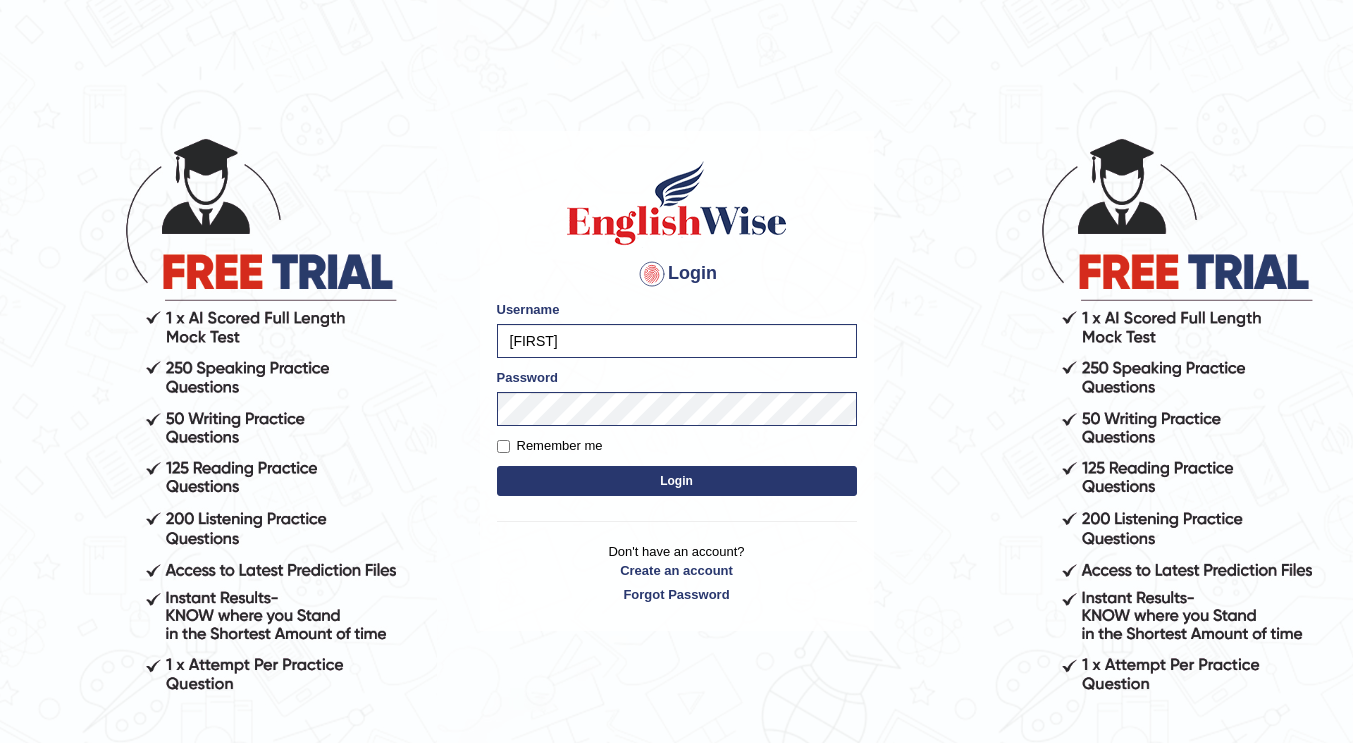 click on "Login" at bounding box center (677, 481) 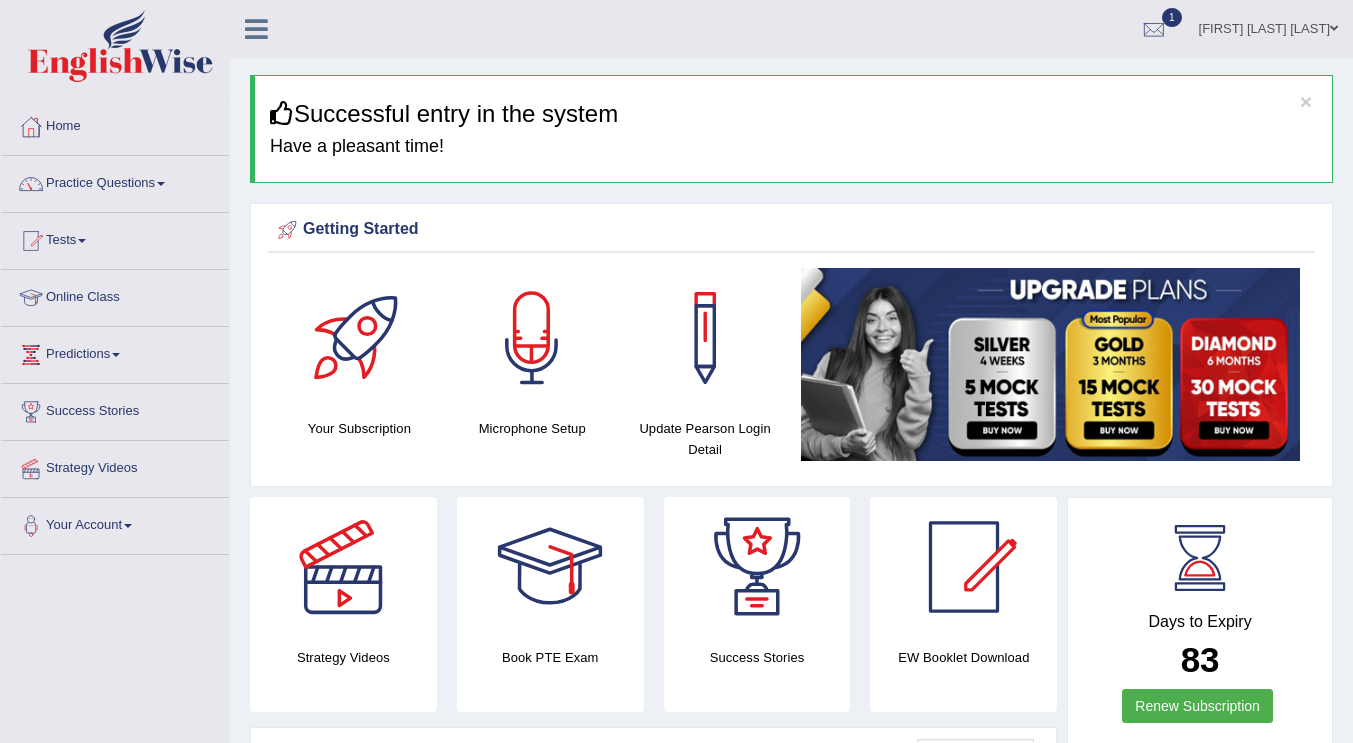 scroll, scrollTop: 0, scrollLeft: 0, axis: both 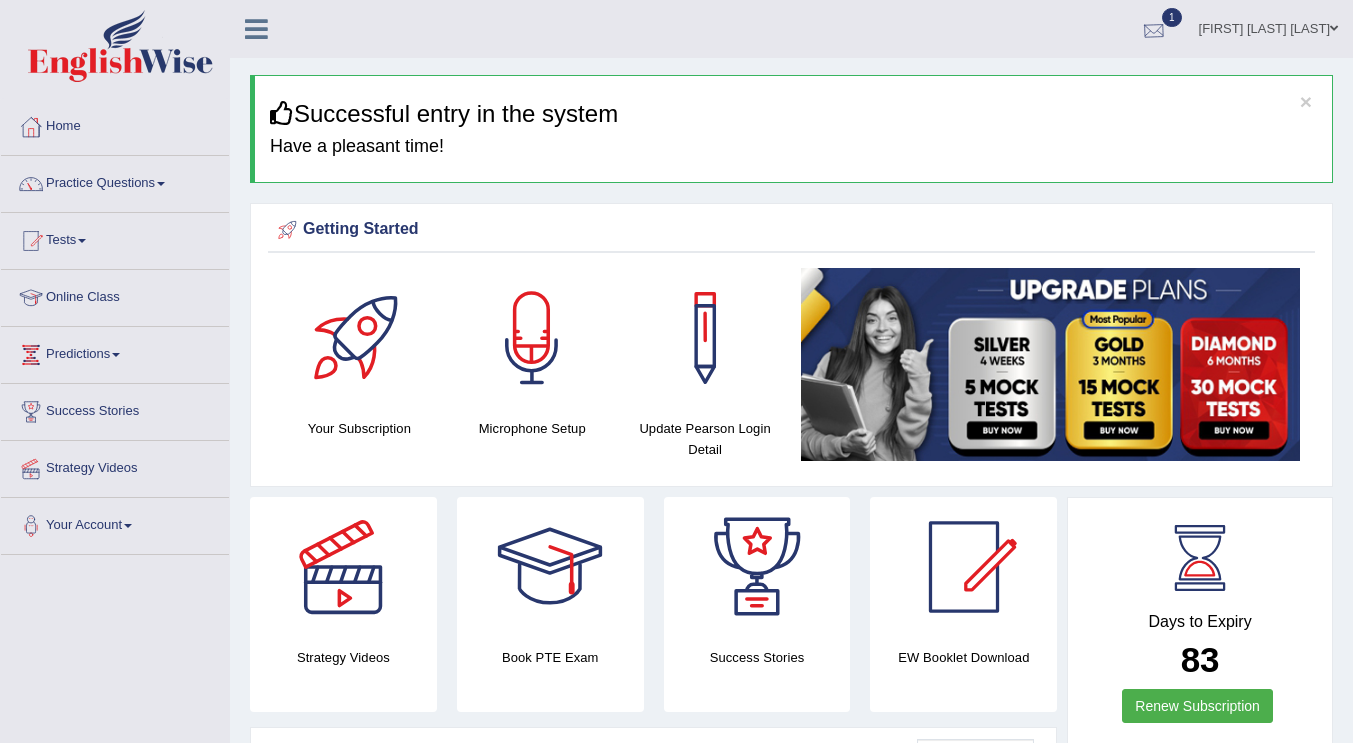 click at bounding box center [1154, 30] 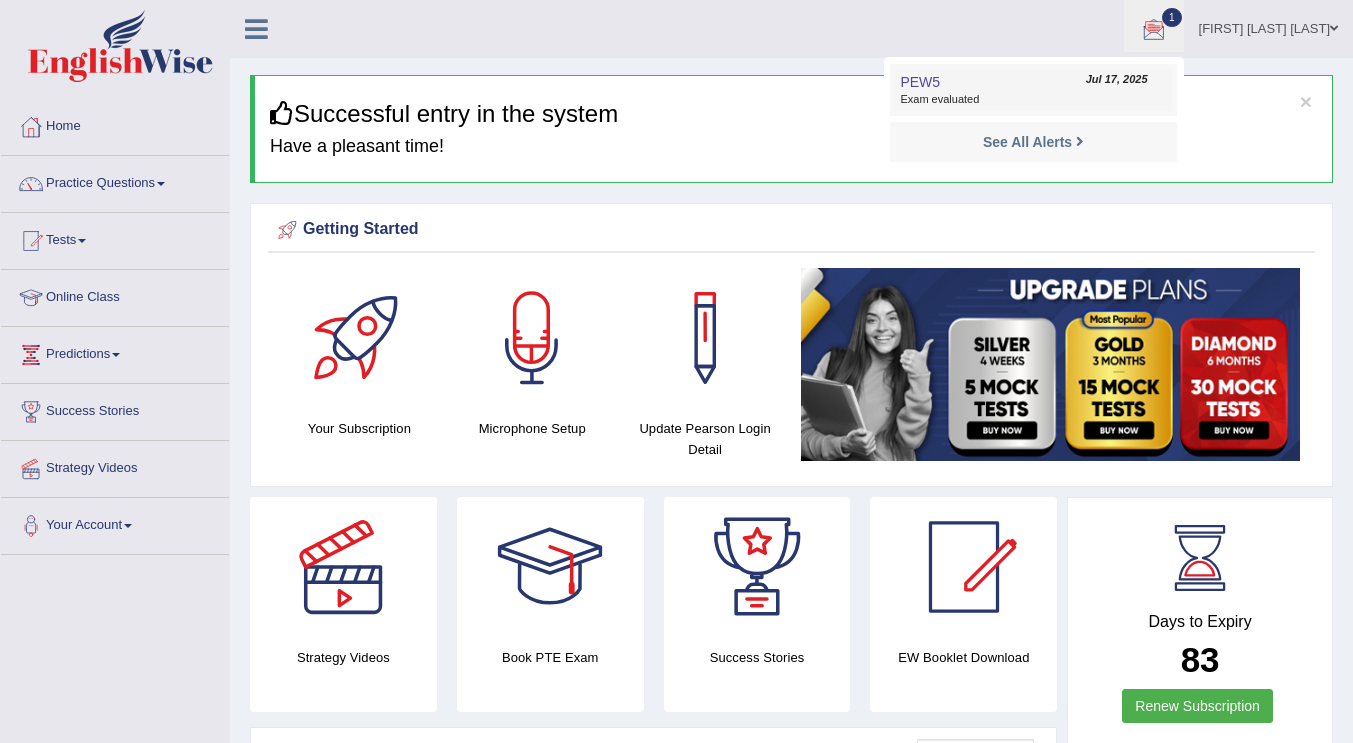 click on "PEW5
Jul 17, 2025
Exam evaluated" at bounding box center (1033, 90) 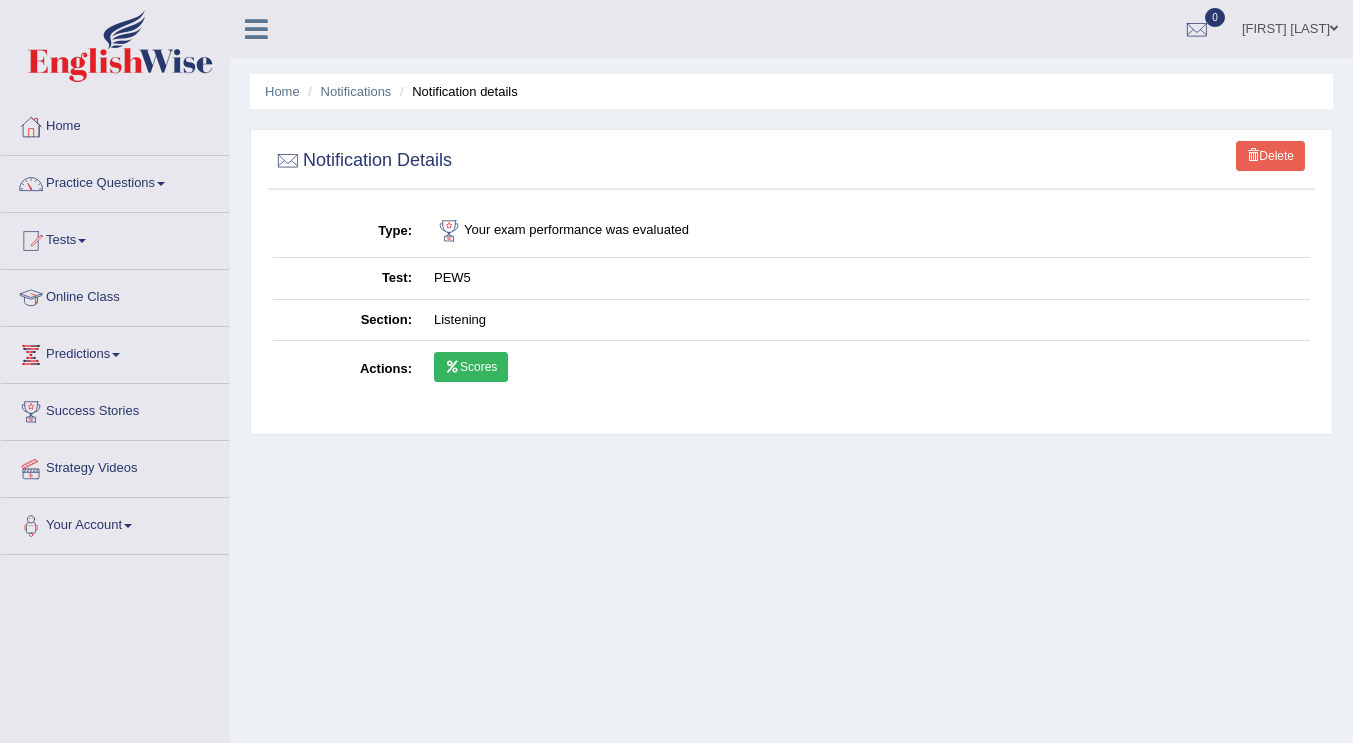 scroll, scrollTop: 0, scrollLeft: 0, axis: both 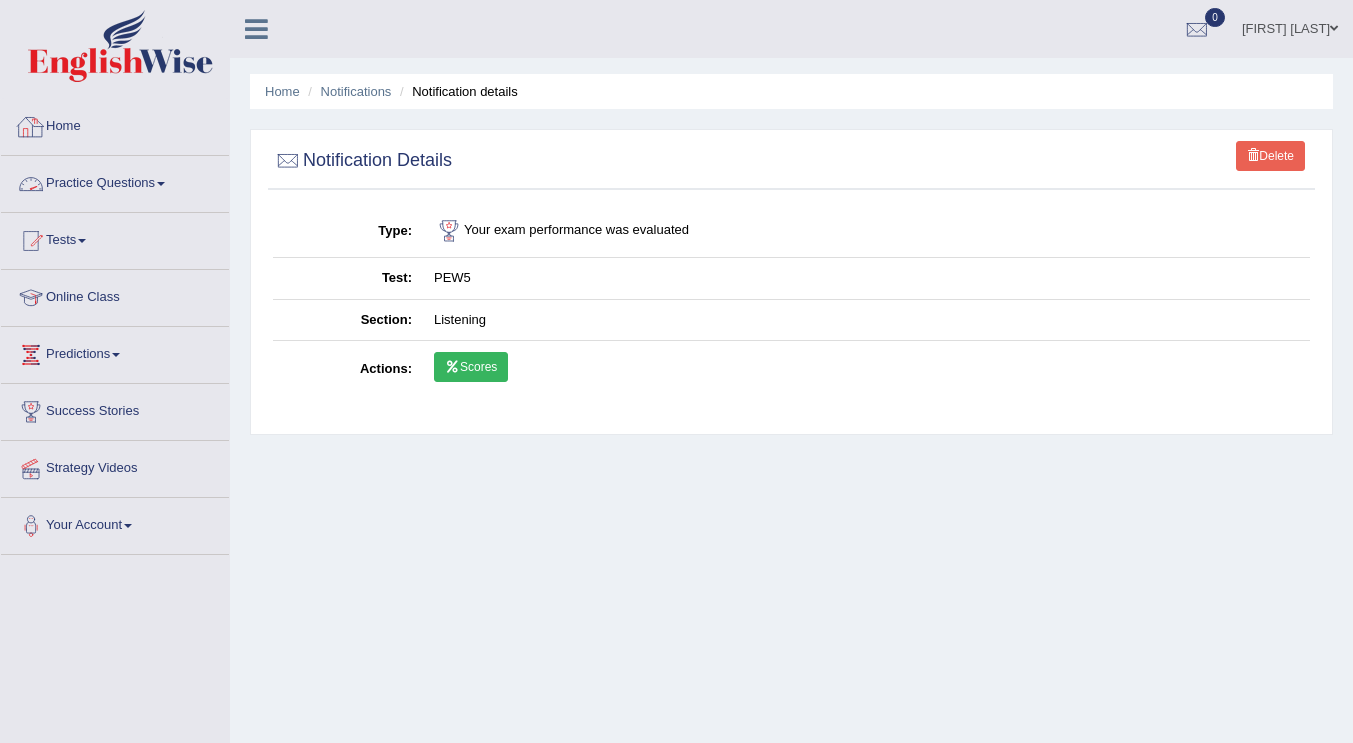 click on "Home" at bounding box center [115, 124] 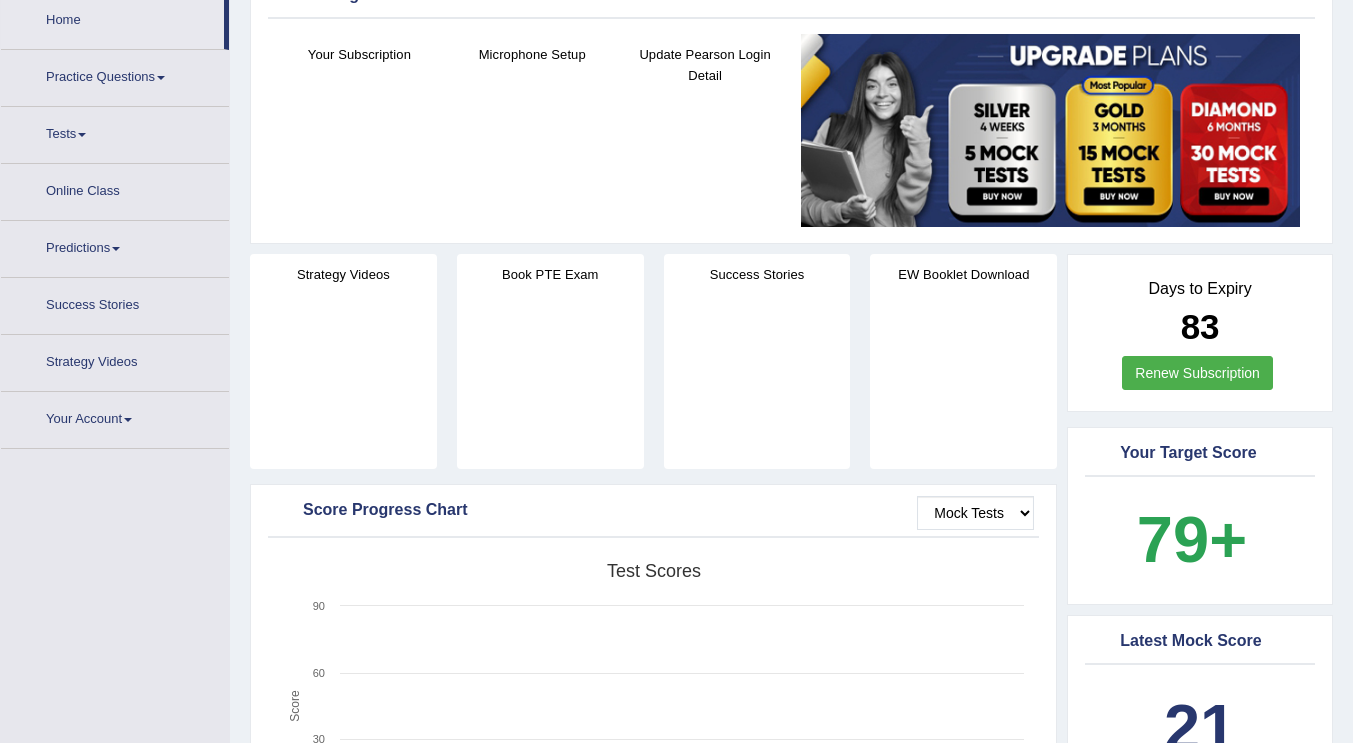 scroll, scrollTop: 106, scrollLeft: 0, axis: vertical 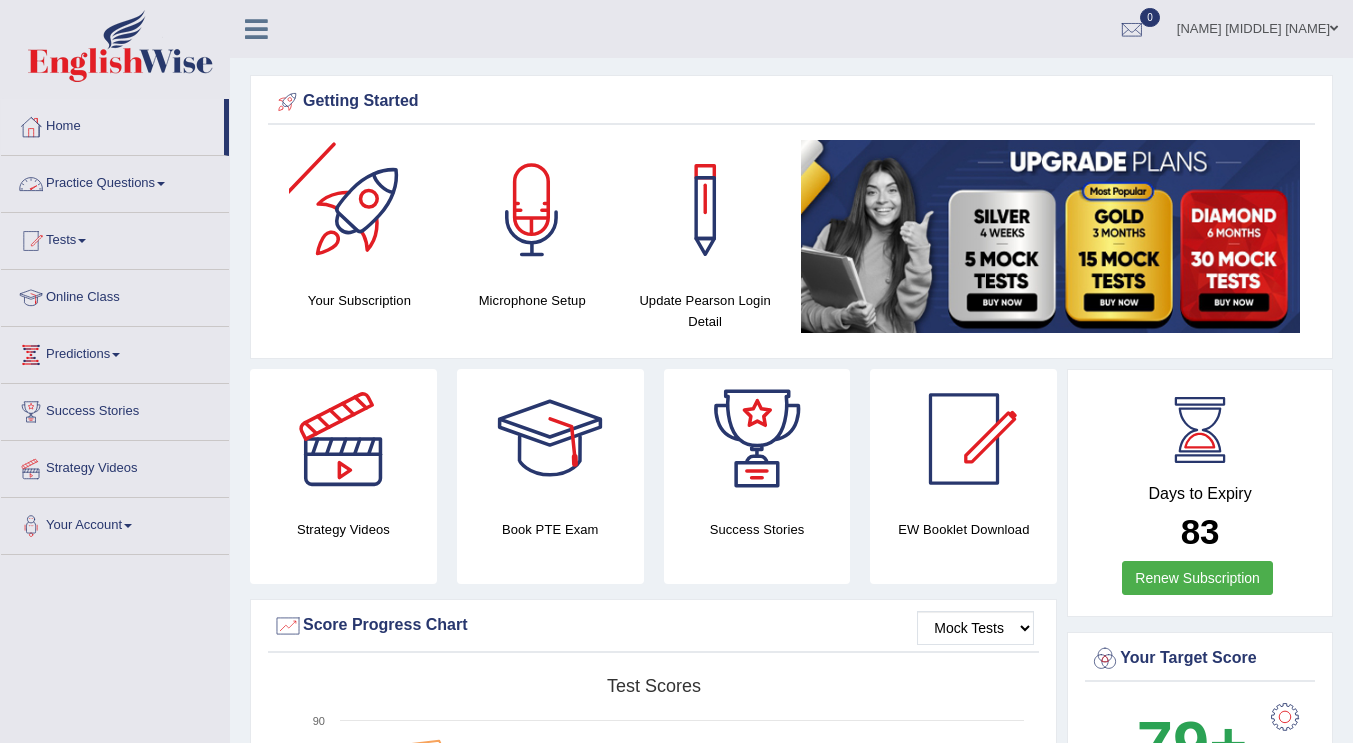click on "Practice Questions" at bounding box center [115, 181] 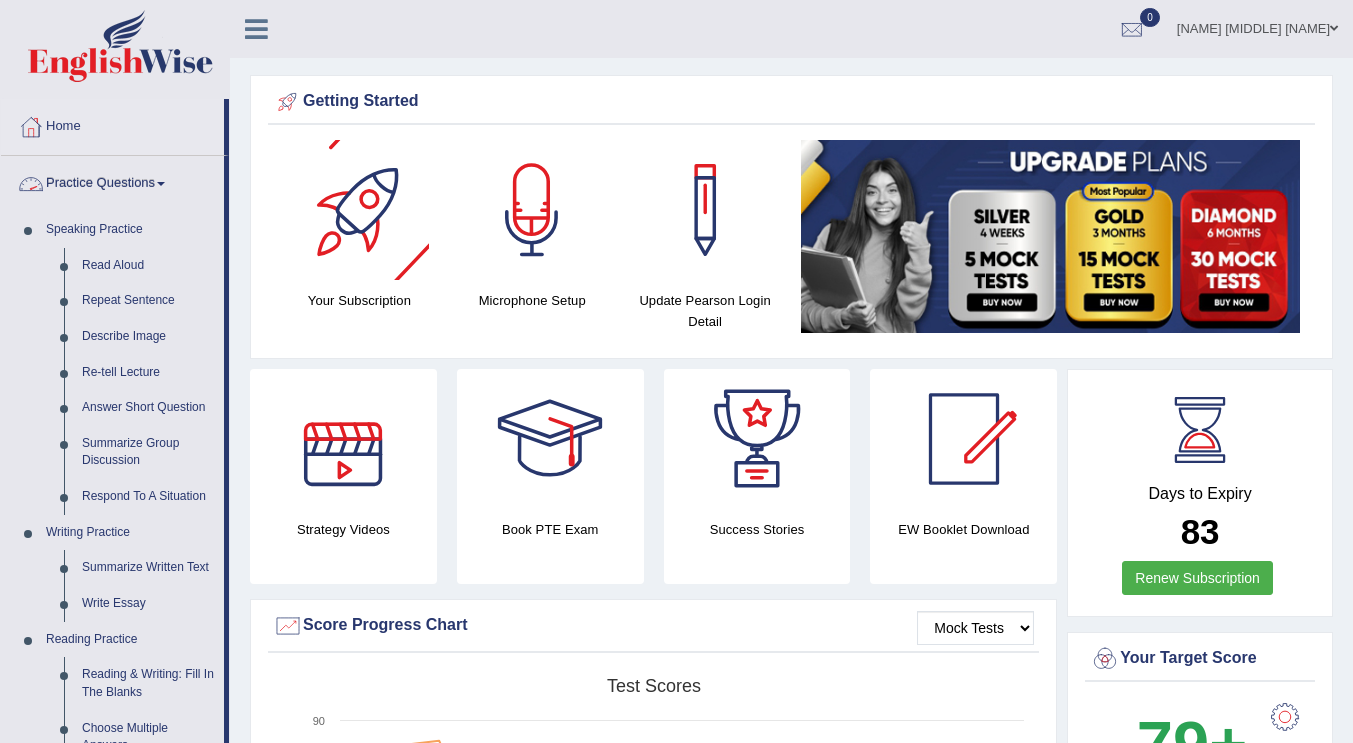 click on "Practice Questions" at bounding box center (112, 181) 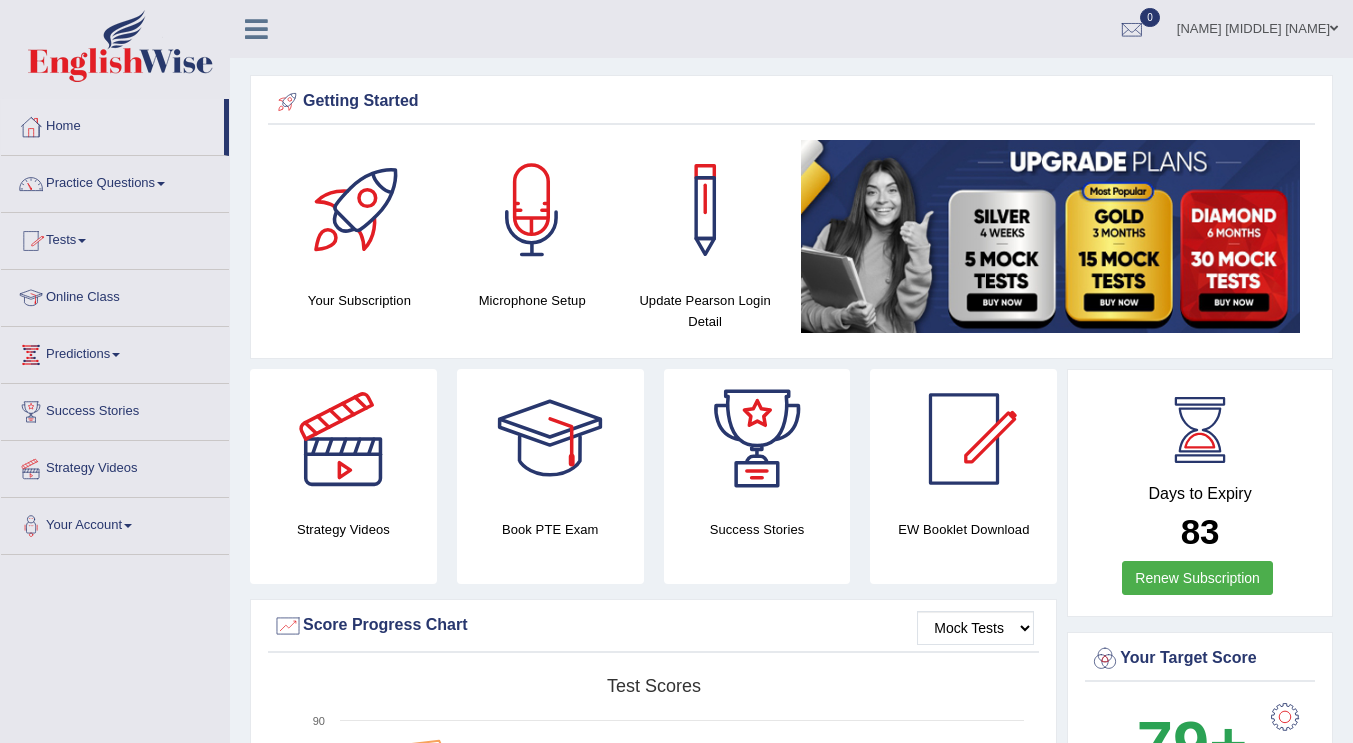 click on "Online Class" at bounding box center (115, 295) 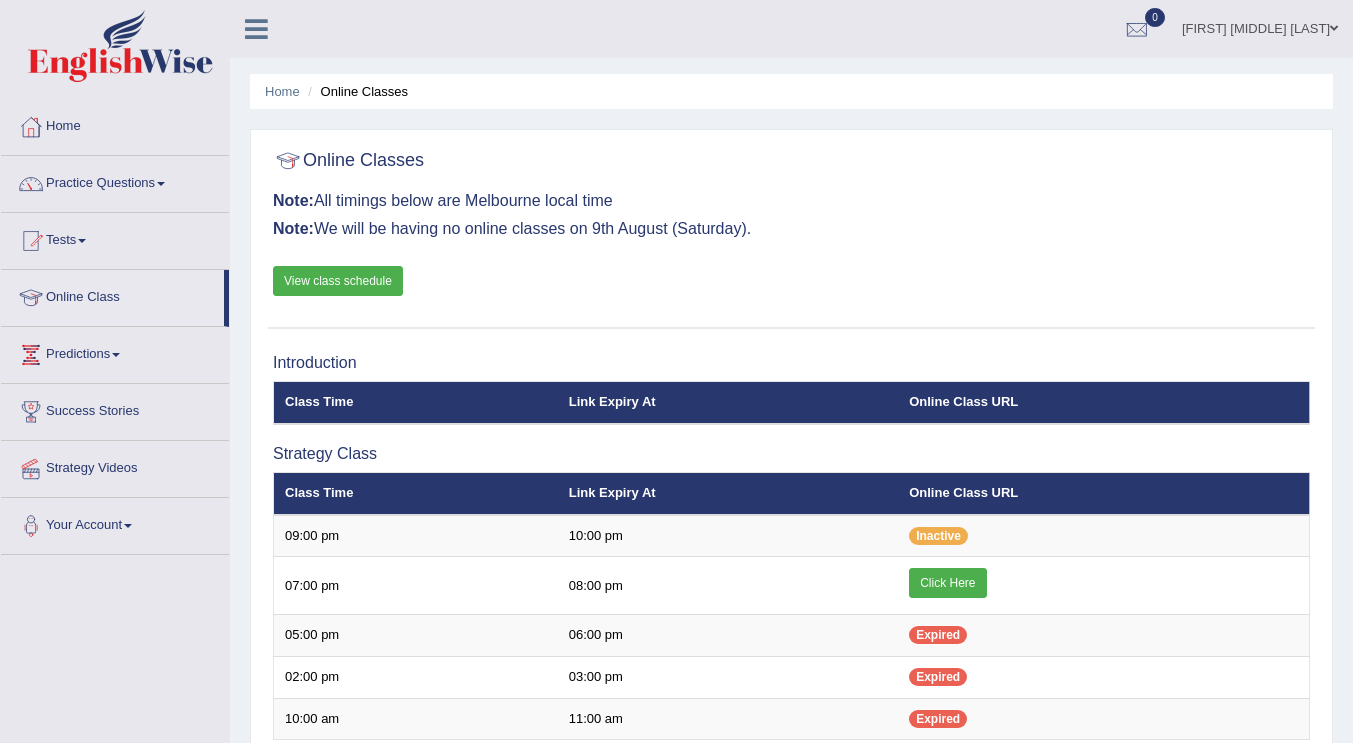 scroll, scrollTop: 0, scrollLeft: 0, axis: both 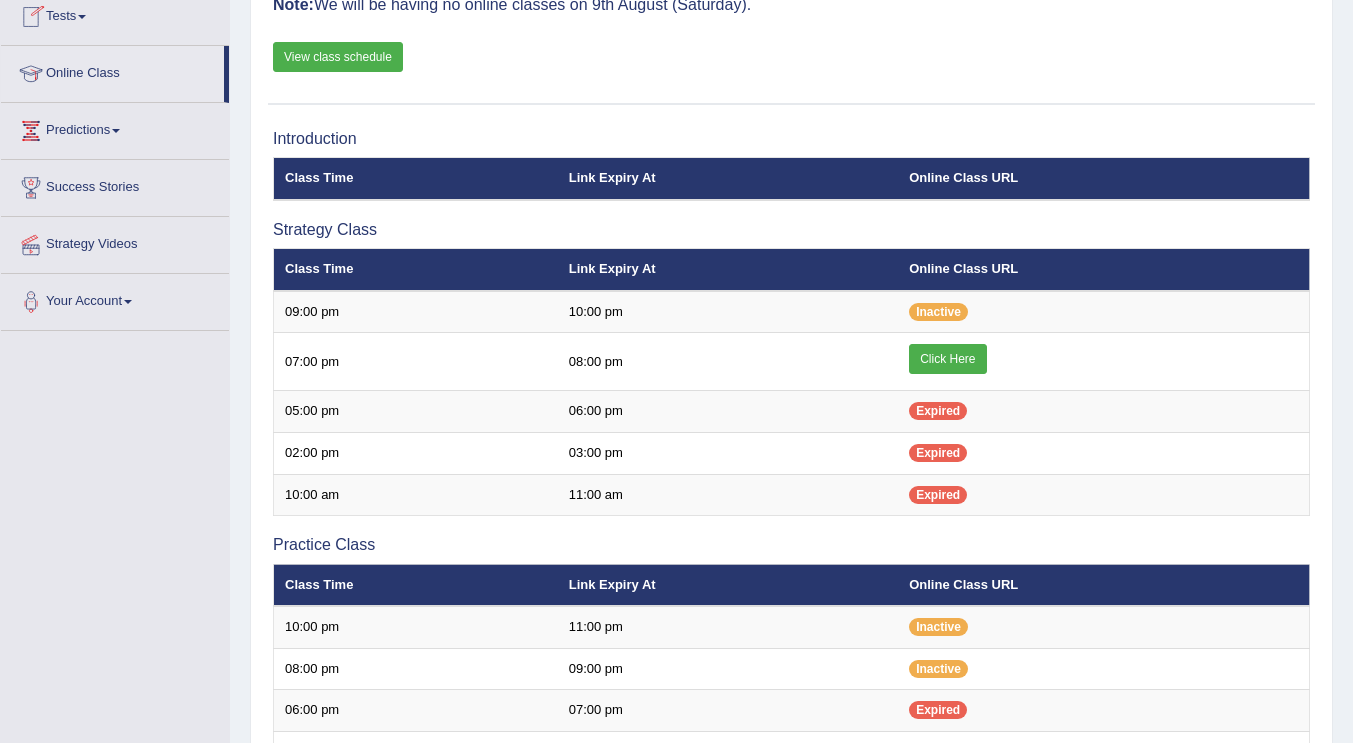 click on "View class schedule" at bounding box center [338, 57] 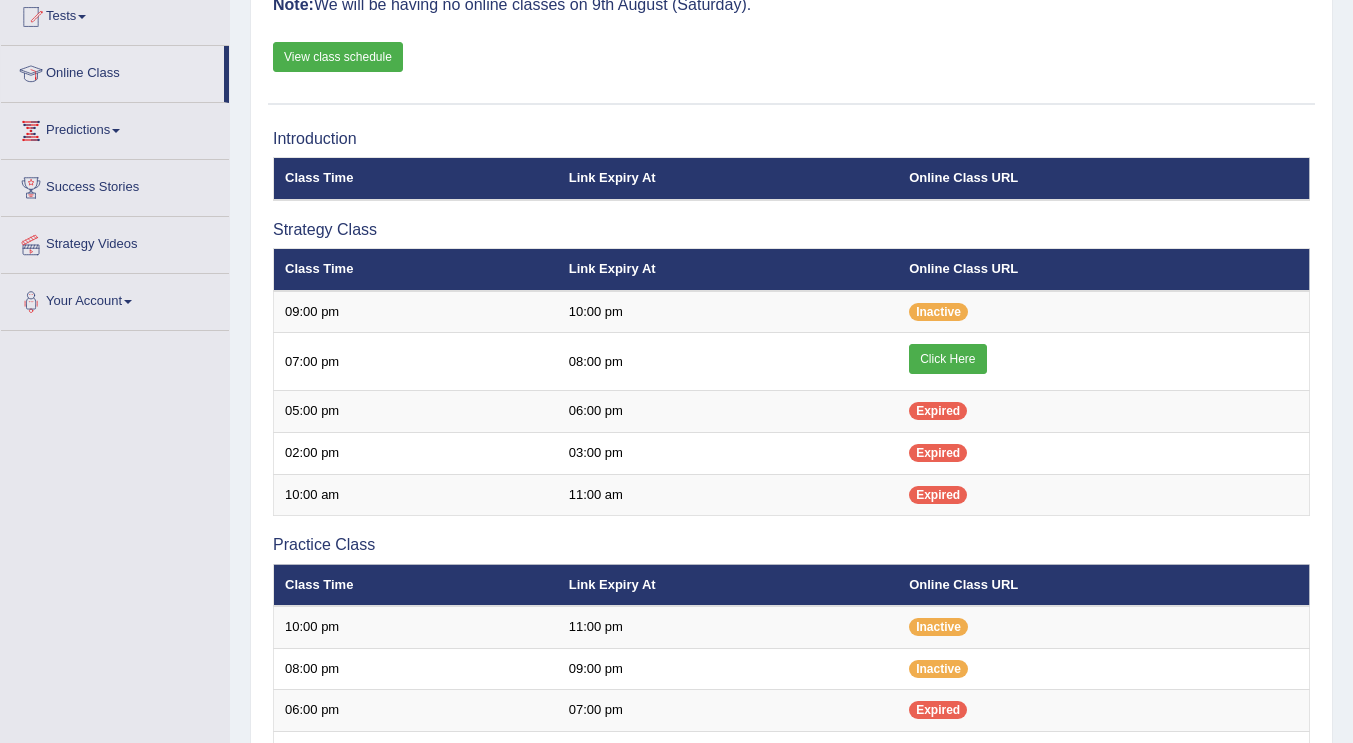 scroll, scrollTop: 224, scrollLeft: 0, axis: vertical 